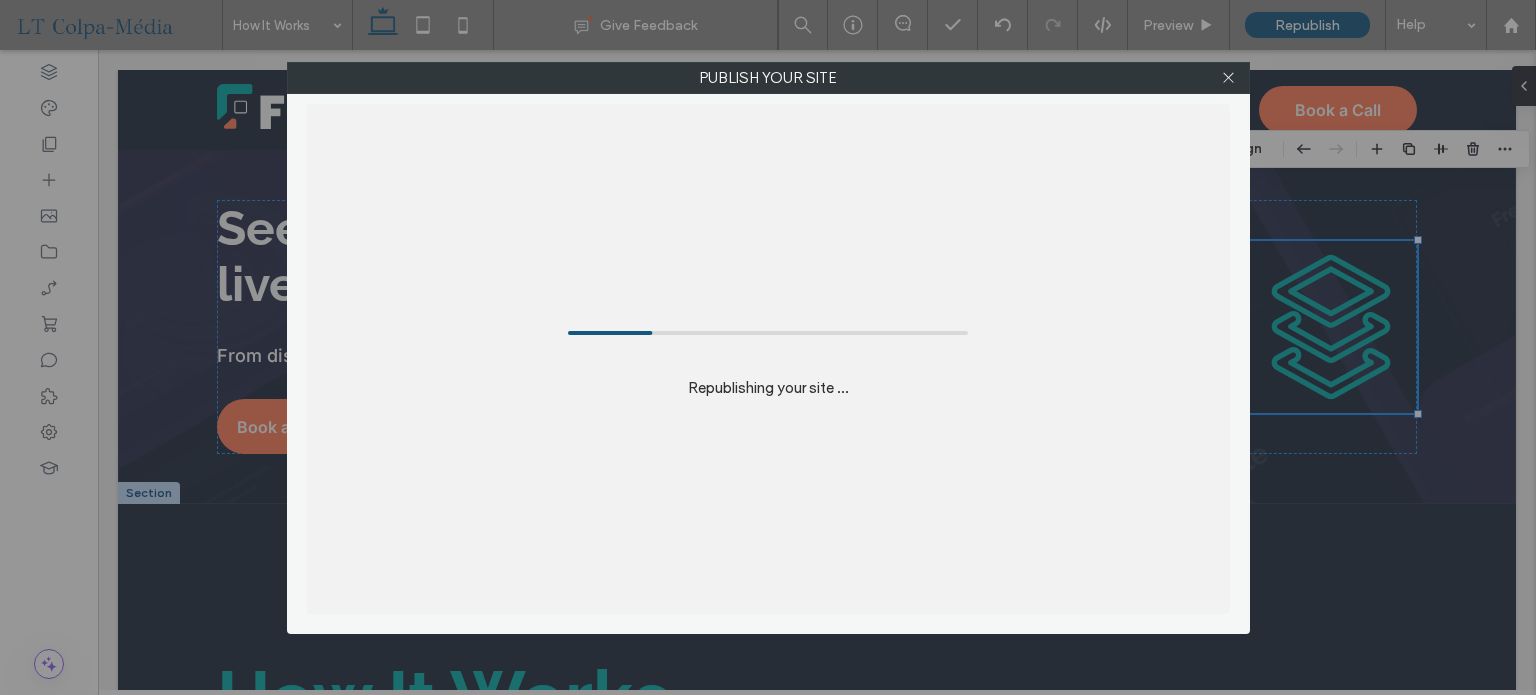 scroll, scrollTop: 300, scrollLeft: 0, axis: vertical 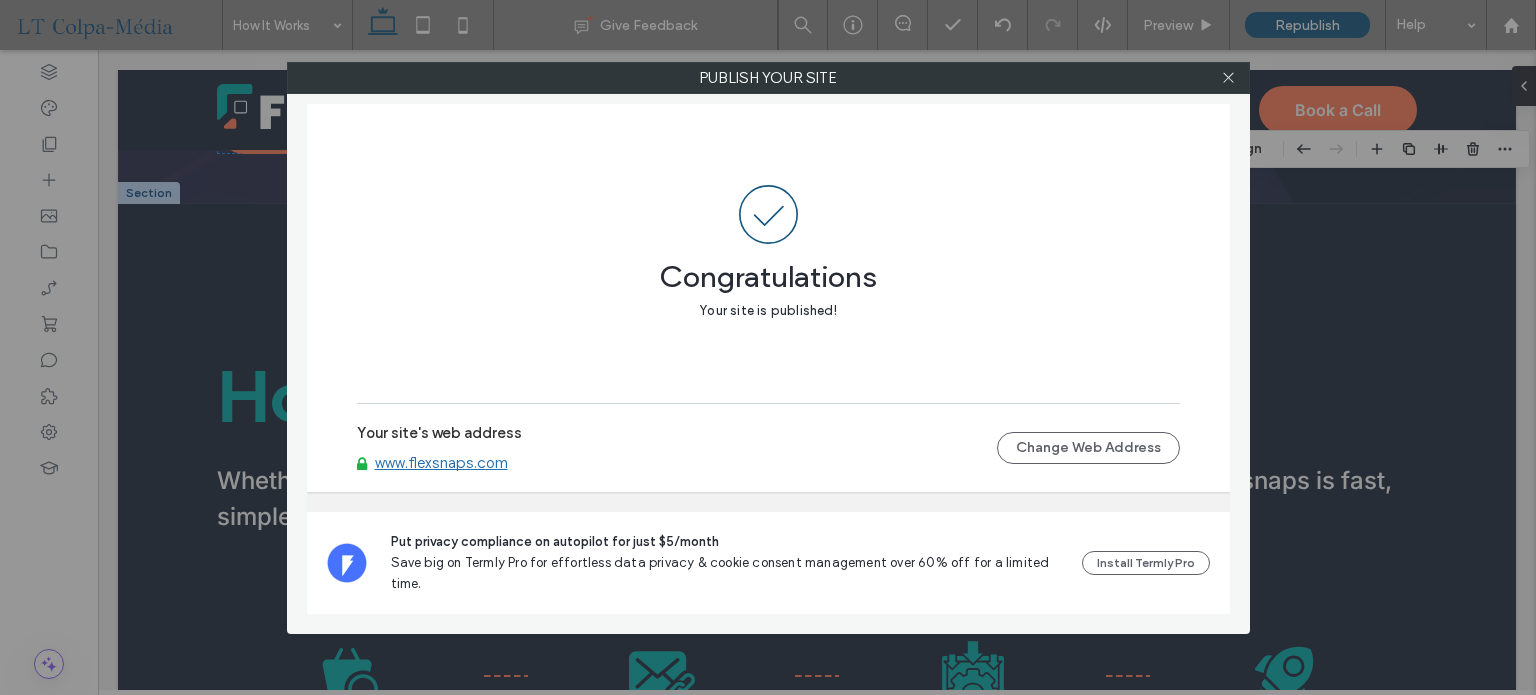 click on "Publish your site Congratulations Your site is published! Your site's web address www.flexsnaps.com Change Web Address Put privacy compliance on autopilot for just $5/month Save big on Termly Pro for effortless data privacy & cookie consent management over 60% off for a limited time. Install Termly Pro" at bounding box center (768, 347) 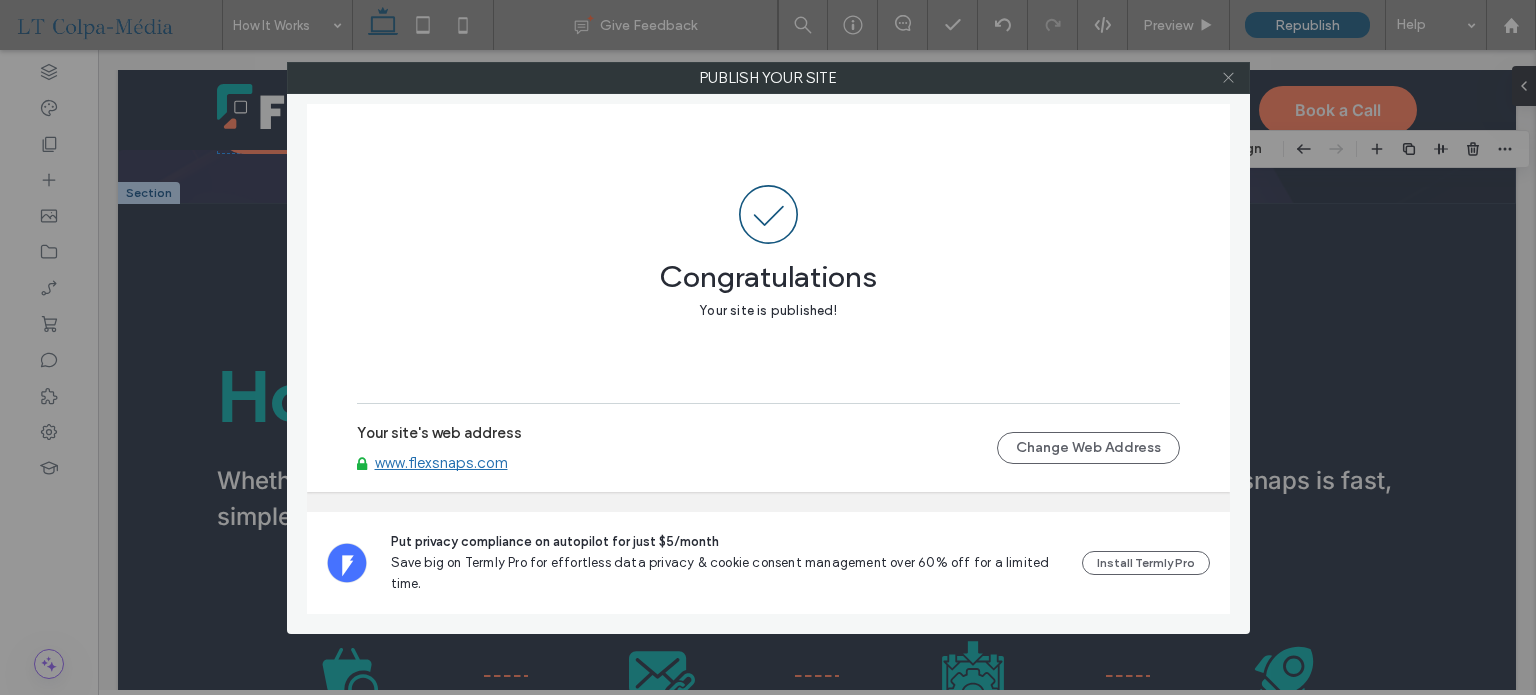 click 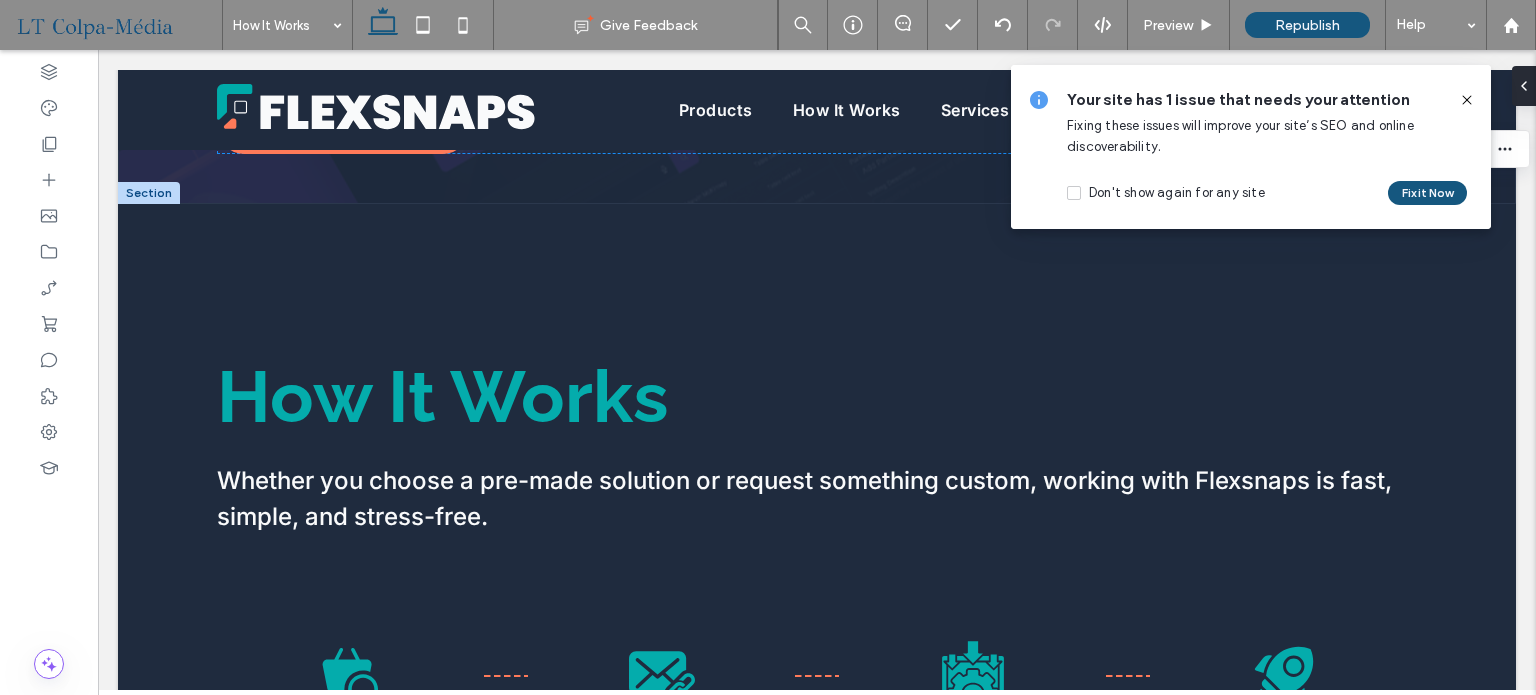 click 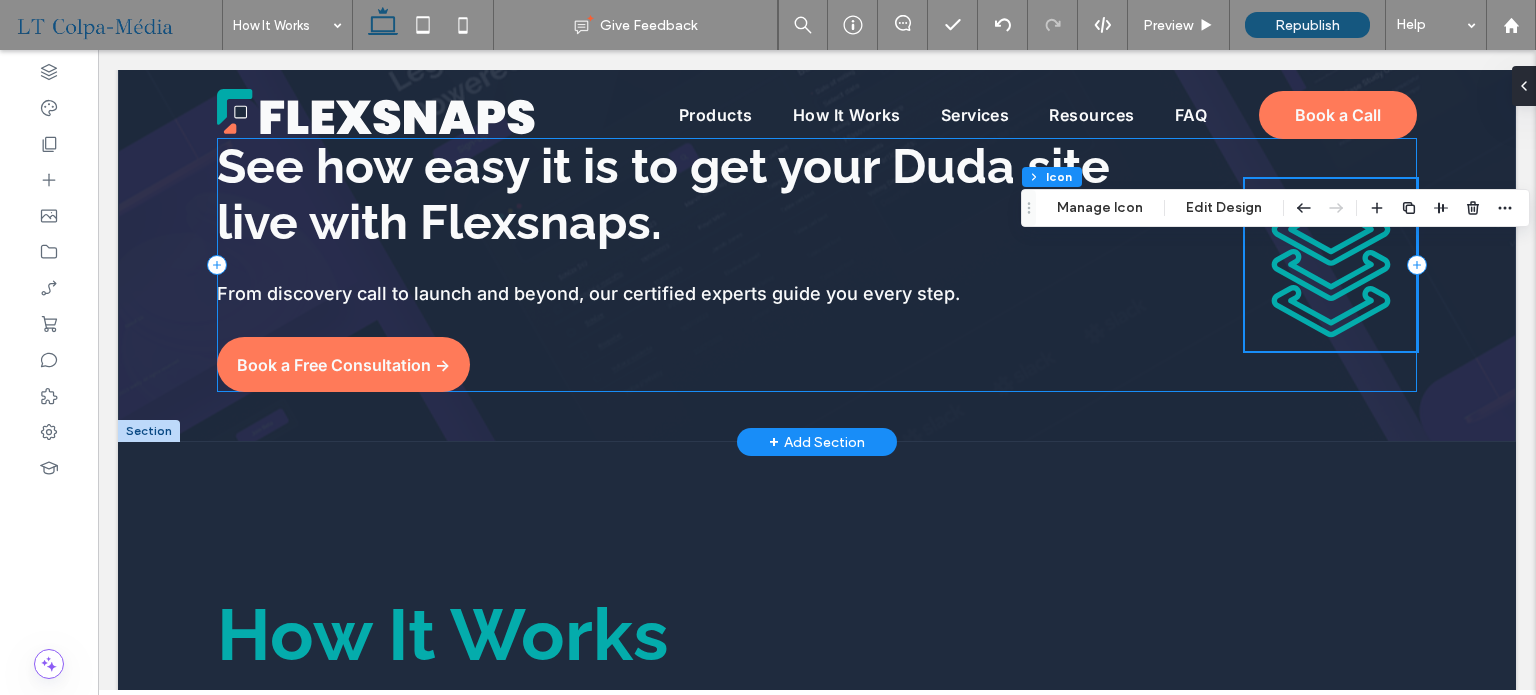 scroll, scrollTop: 0, scrollLeft: 0, axis: both 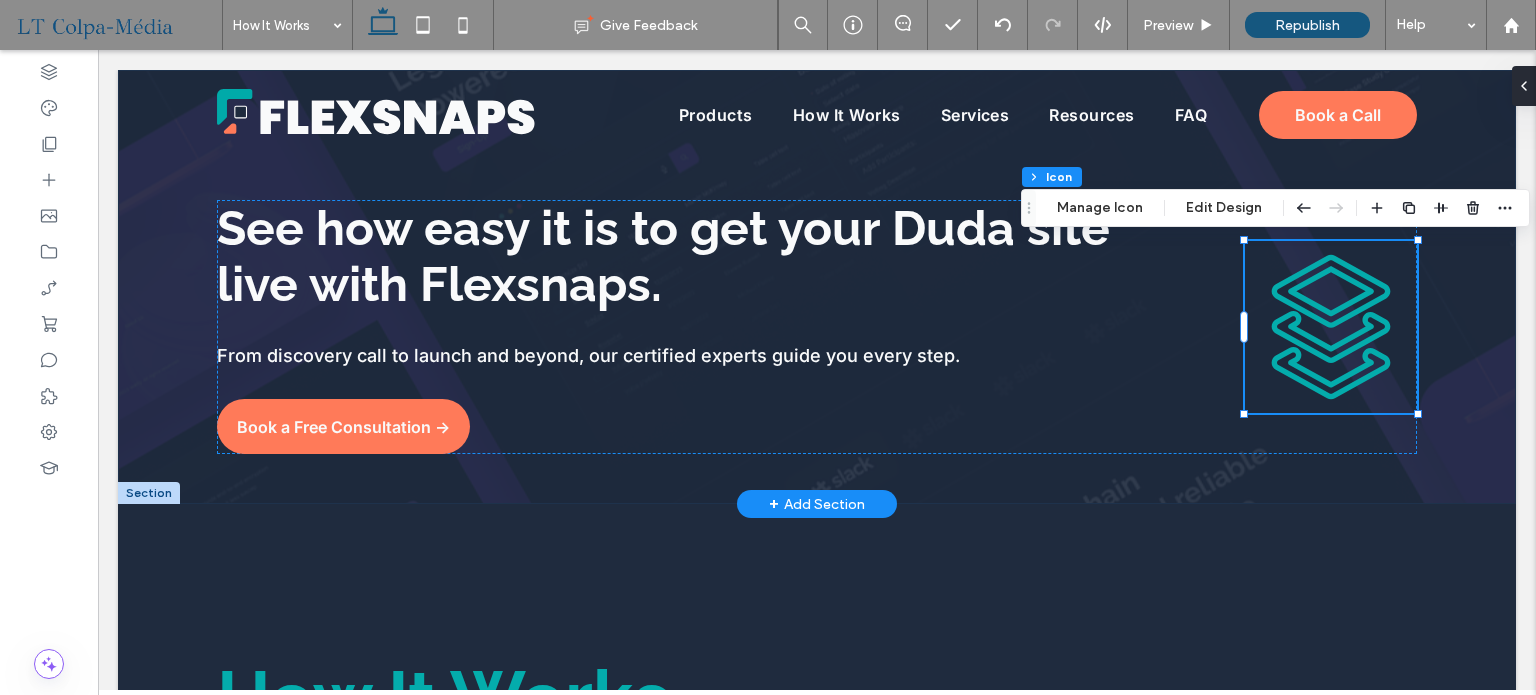click on "See how easy it is to get your Duda site live with Flexsnaps.
From discovery call to launch and beyond, our certified experts guide you every step.
Book a Free Consultation ->" at bounding box center [817, 287] 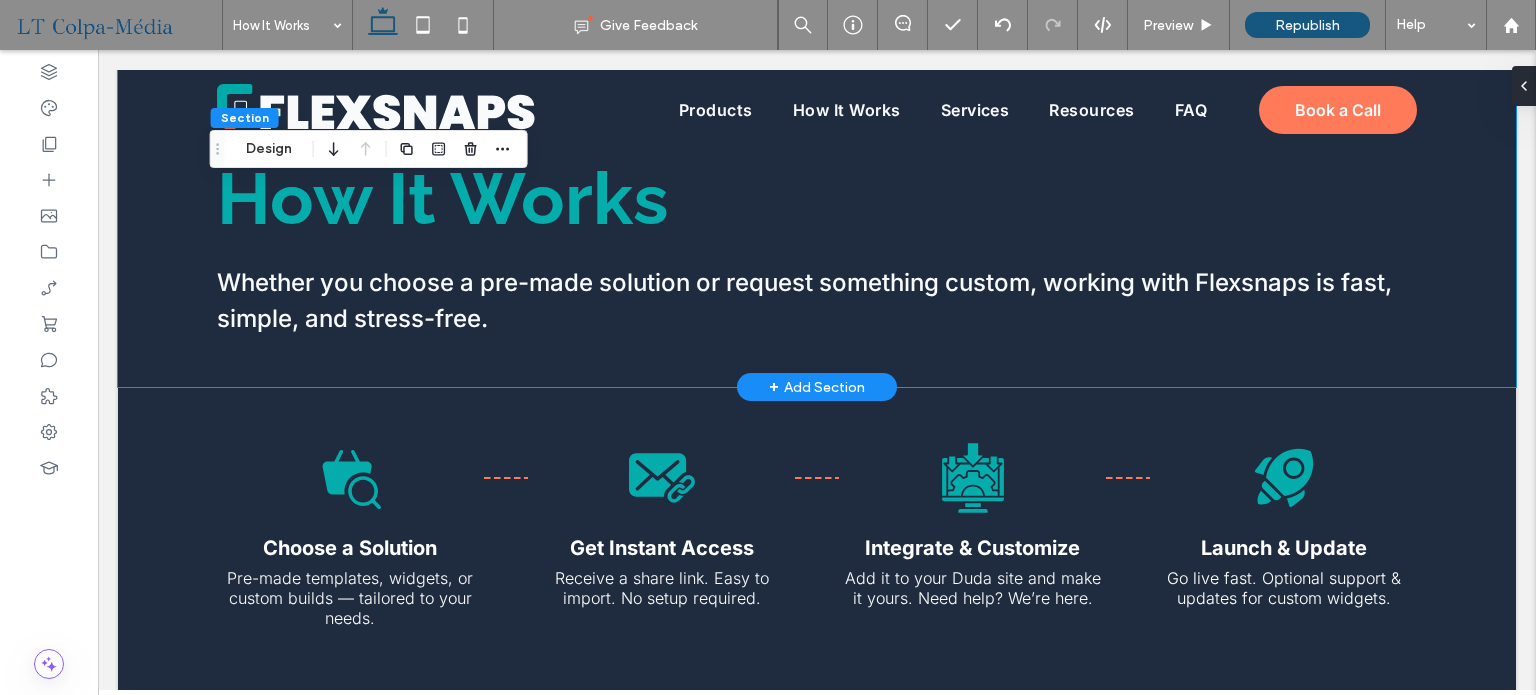 scroll, scrollTop: 500, scrollLeft: 0, axis: vertical 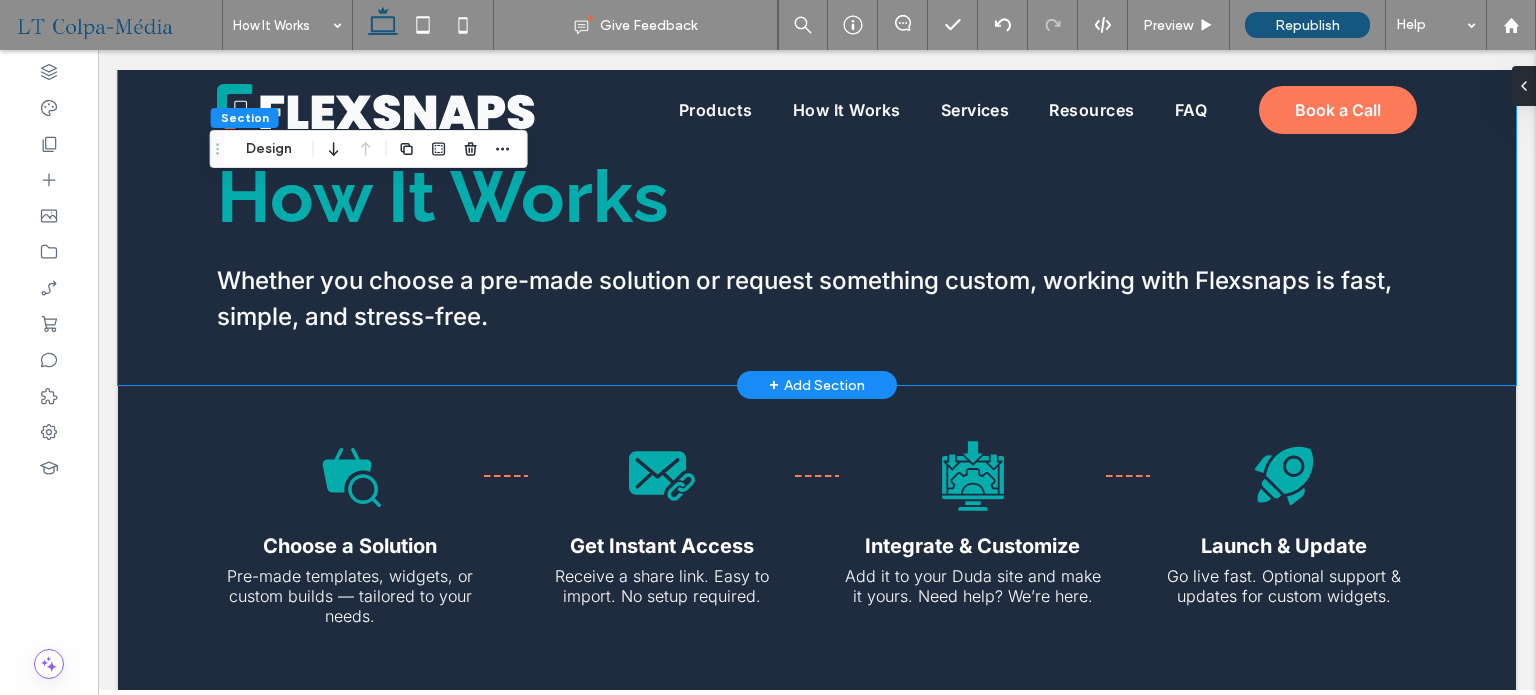 click on "How It Works
Whether you choose a pre-made solution or request something custom, working with Flexsnaps is fast, simple, and stress-free." at bounding box center [817, 194] 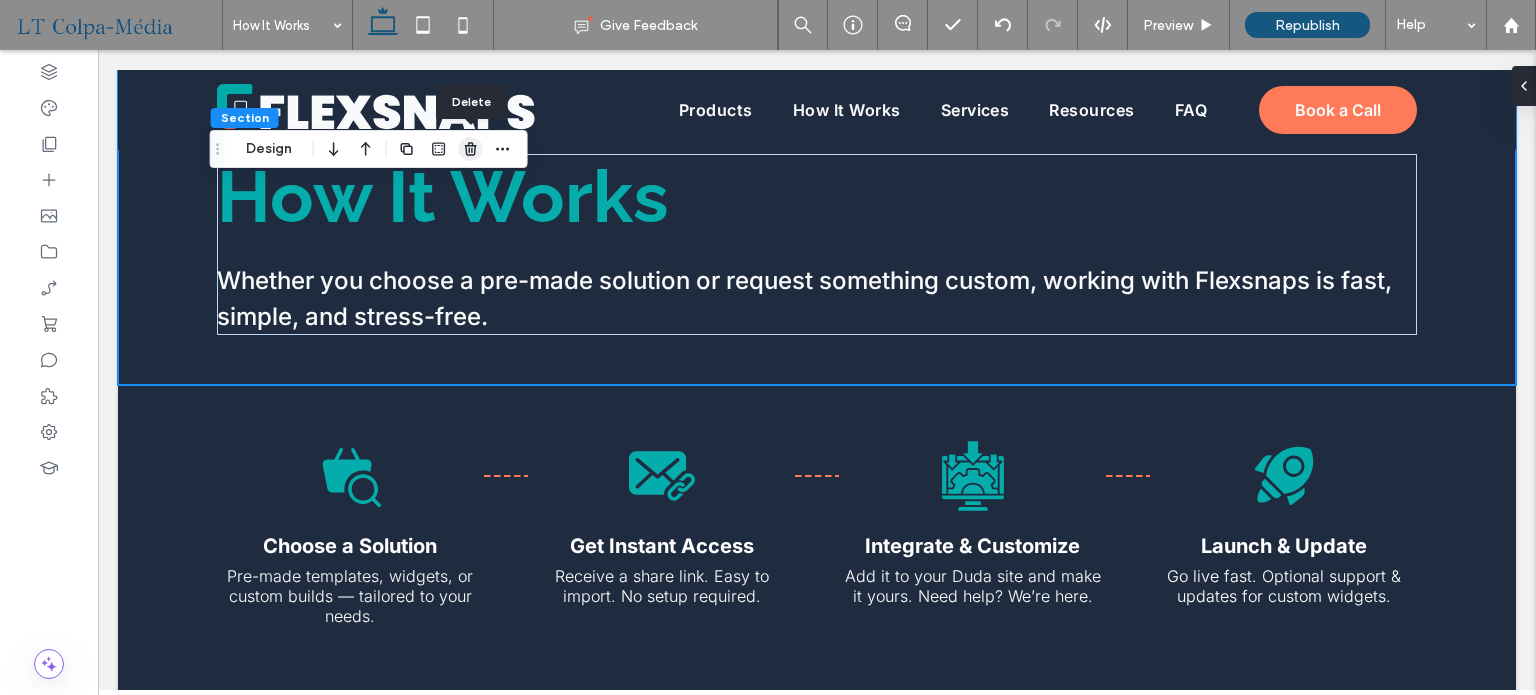 click 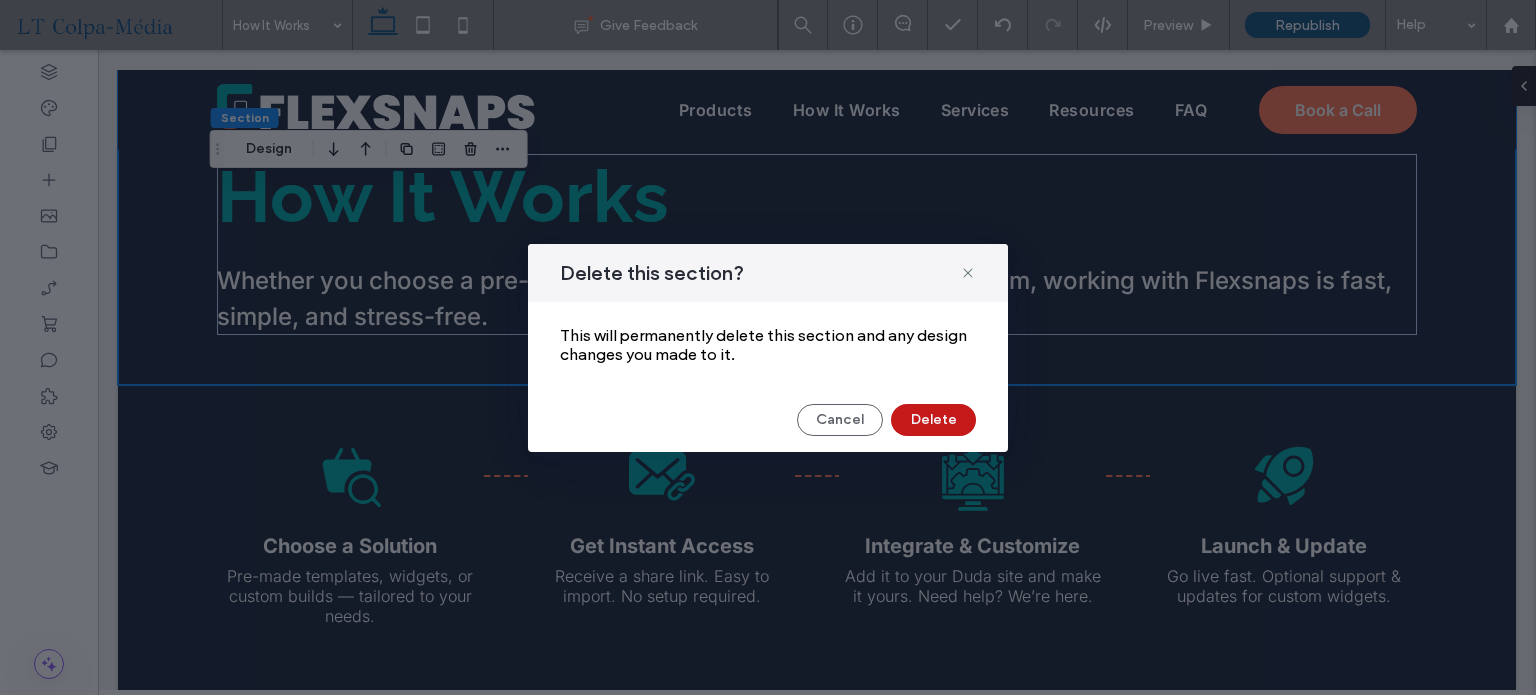 click on "Delete" at bounding box center (933, 420) 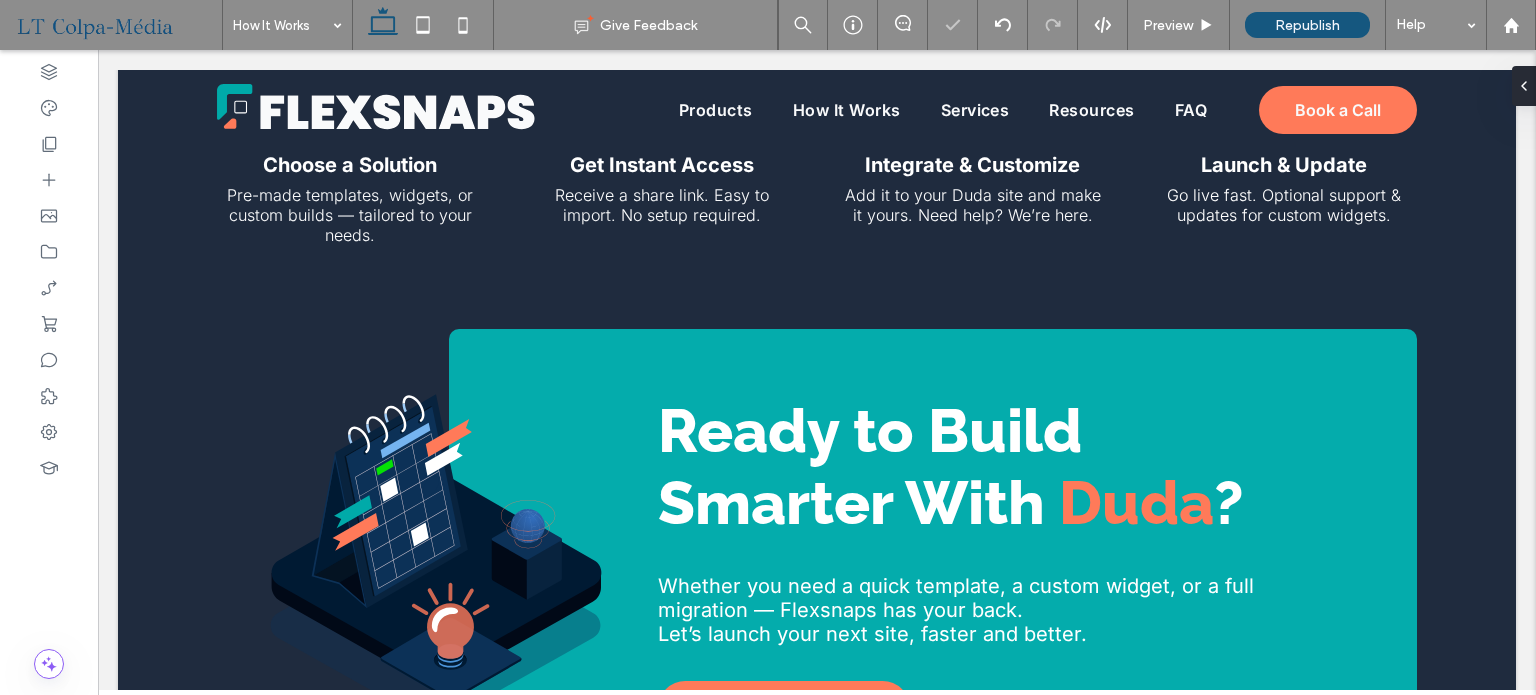 scroll, scrollTop: 119, scrollLeft: 0, axis: vertical 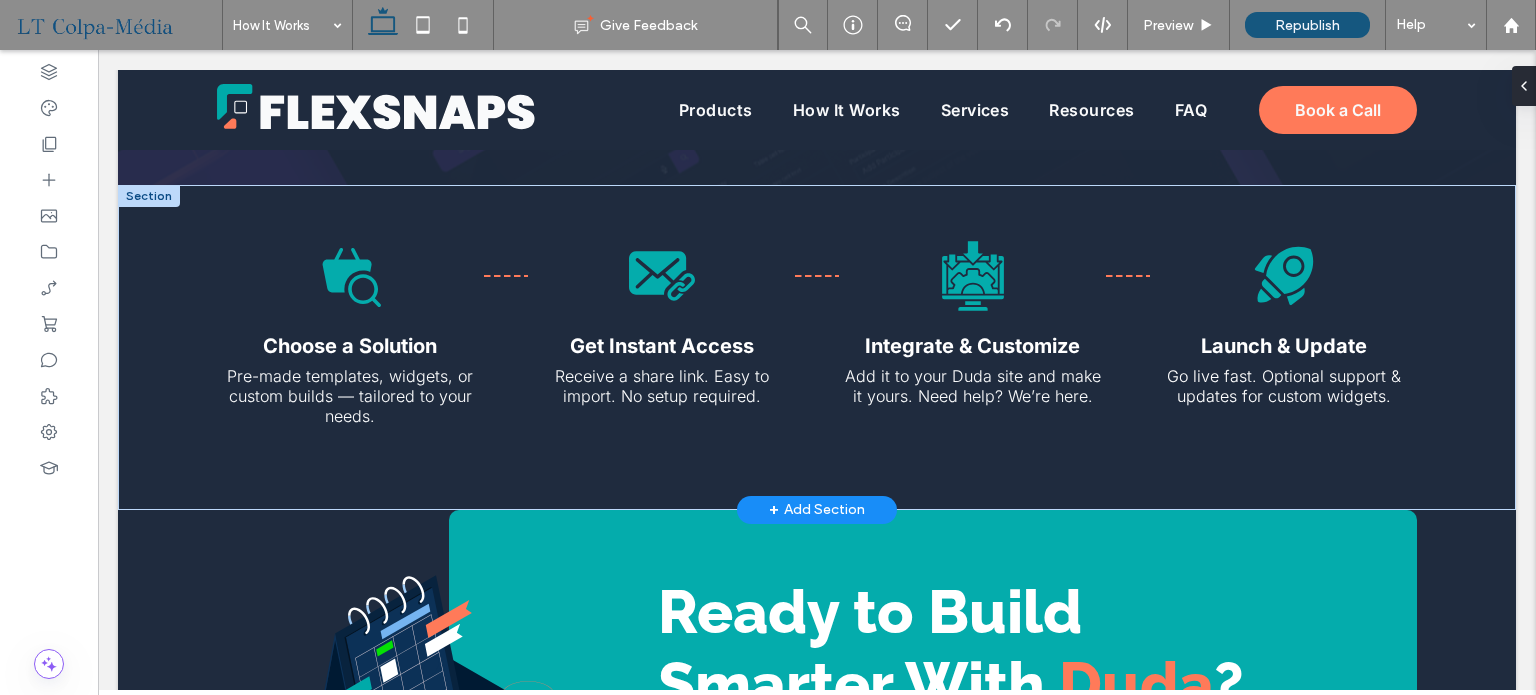 click on "+ Add Section" at bounding box center (817, 510) 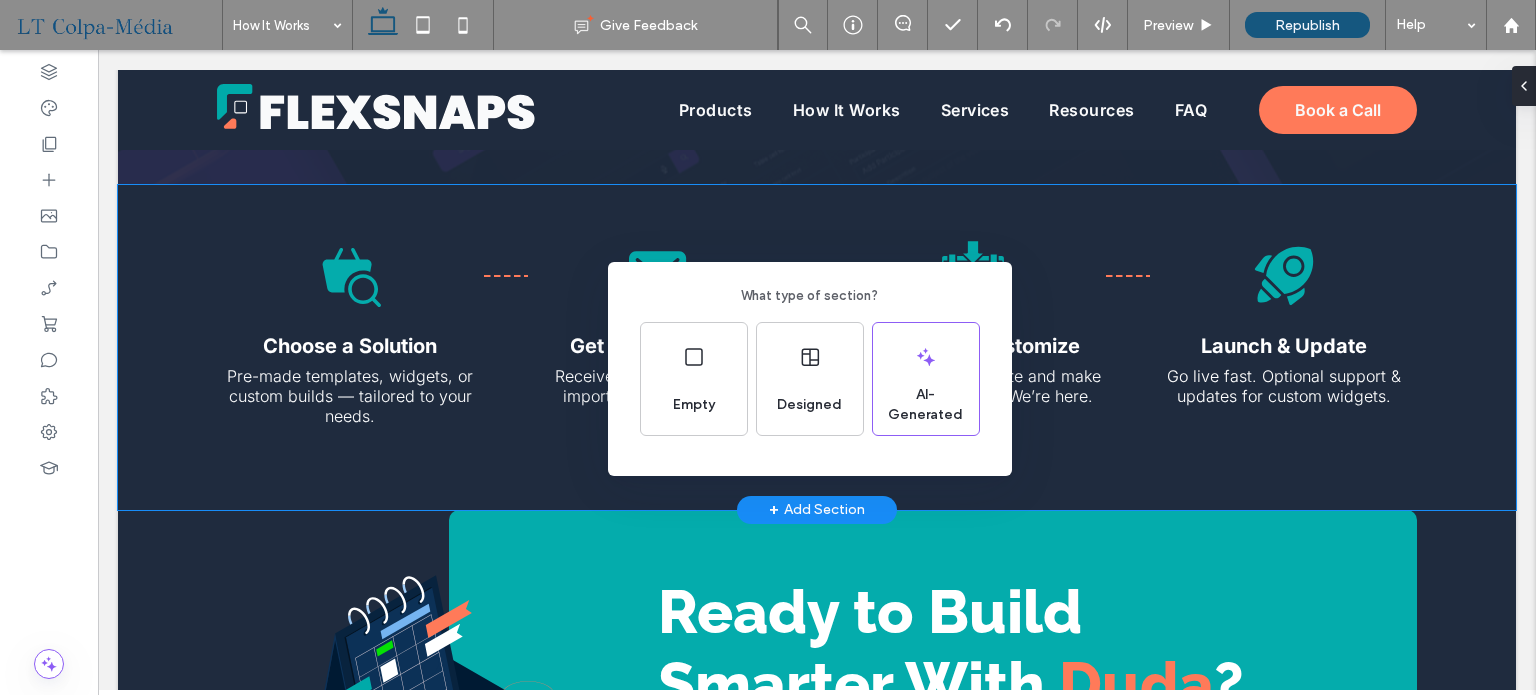 click on "What type of section? Empty Designed AI-Generated" at bounding box center [768, 396] 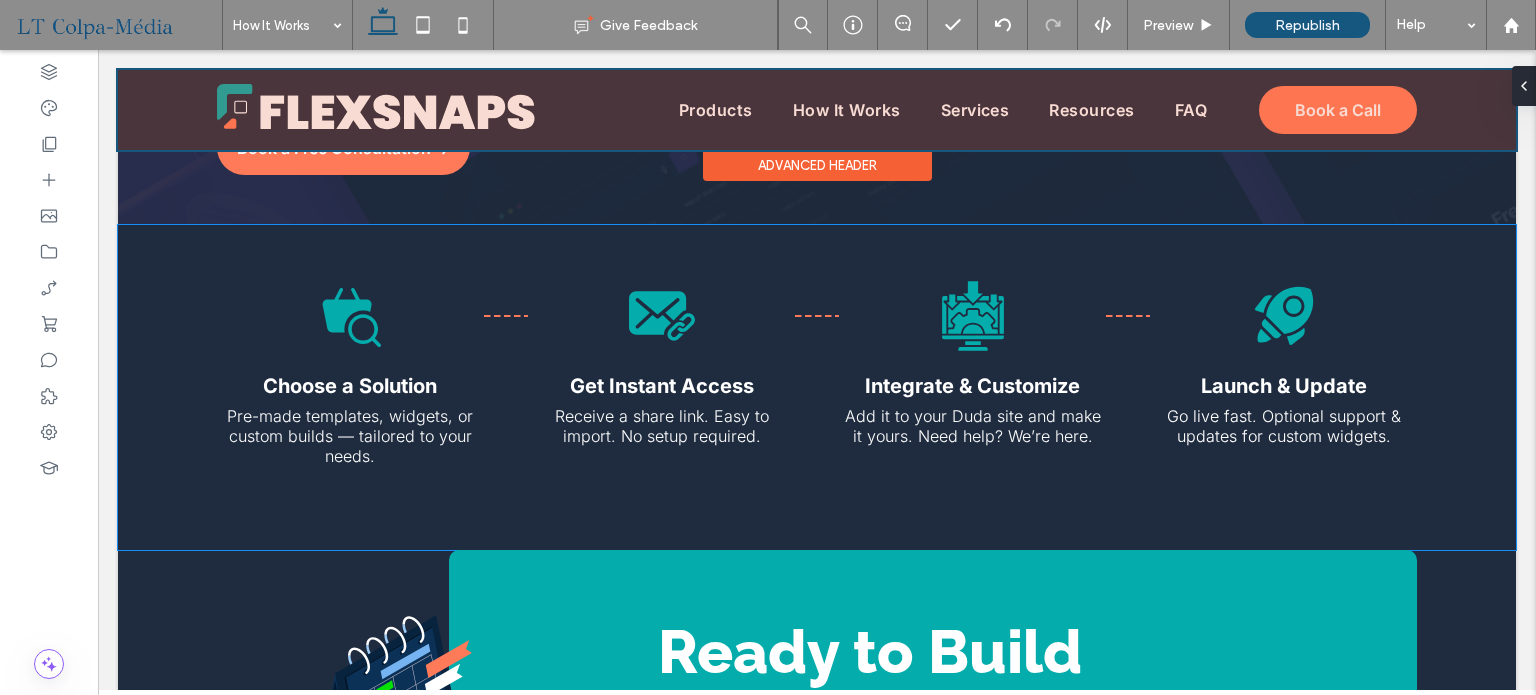 scroll, scrollTop: 0, scrollLeft: 0, axis: both 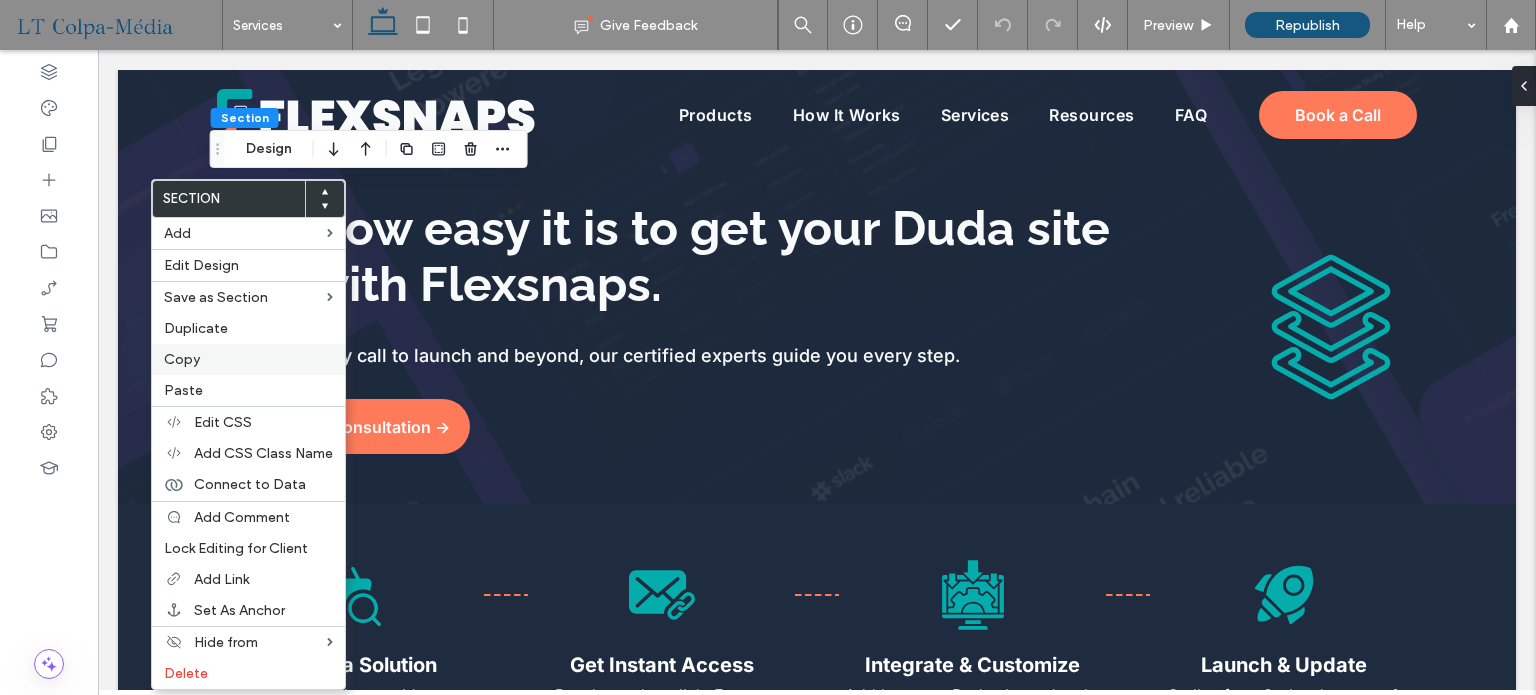 click on "Copy" at bounding box center [182, 359] 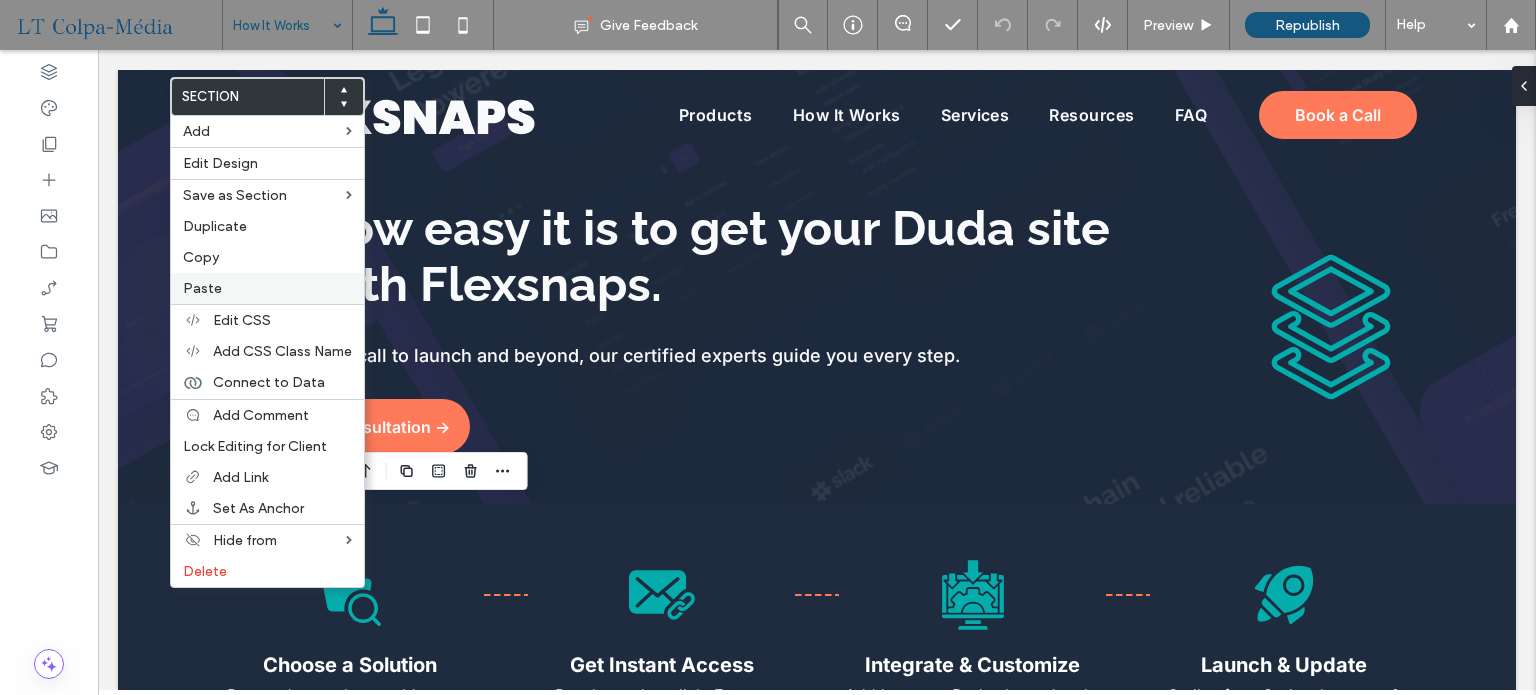 click on "Paste" at bounding box center (267, 288) 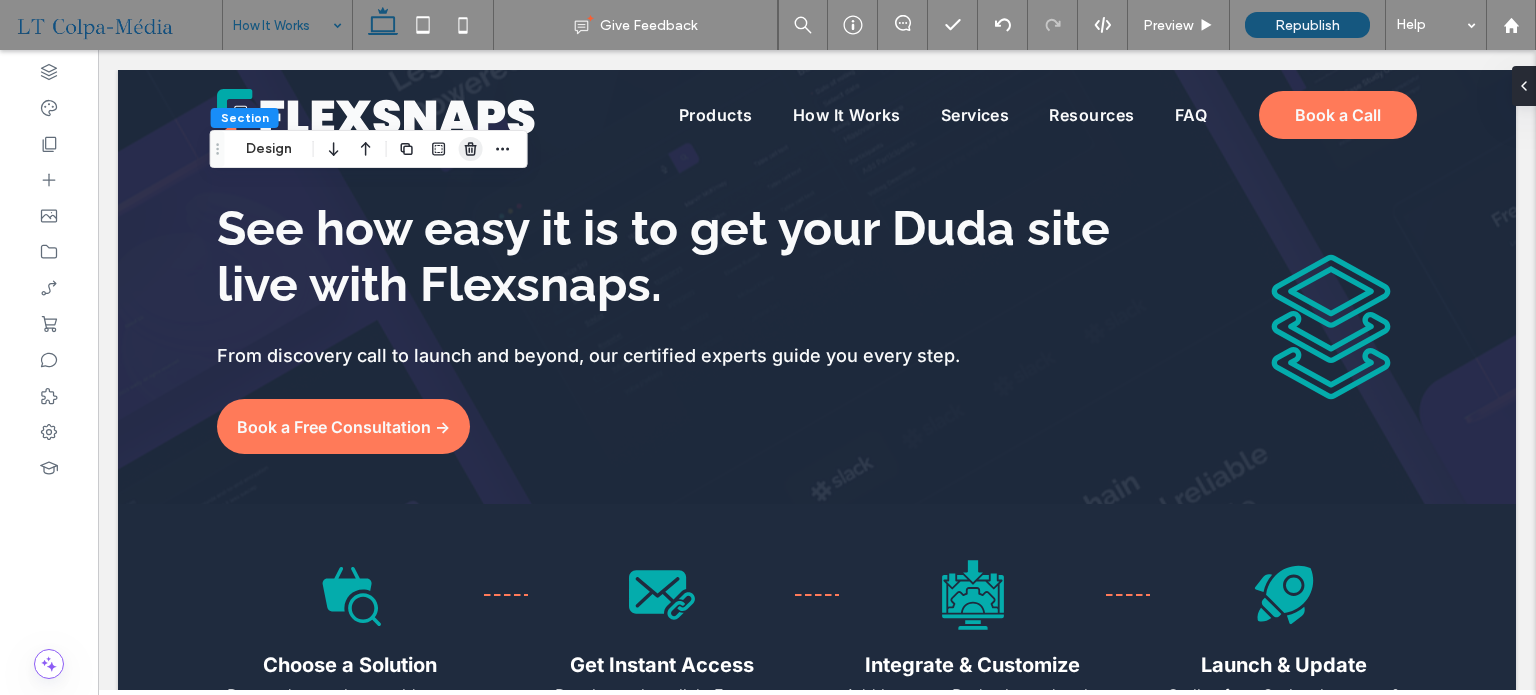 click 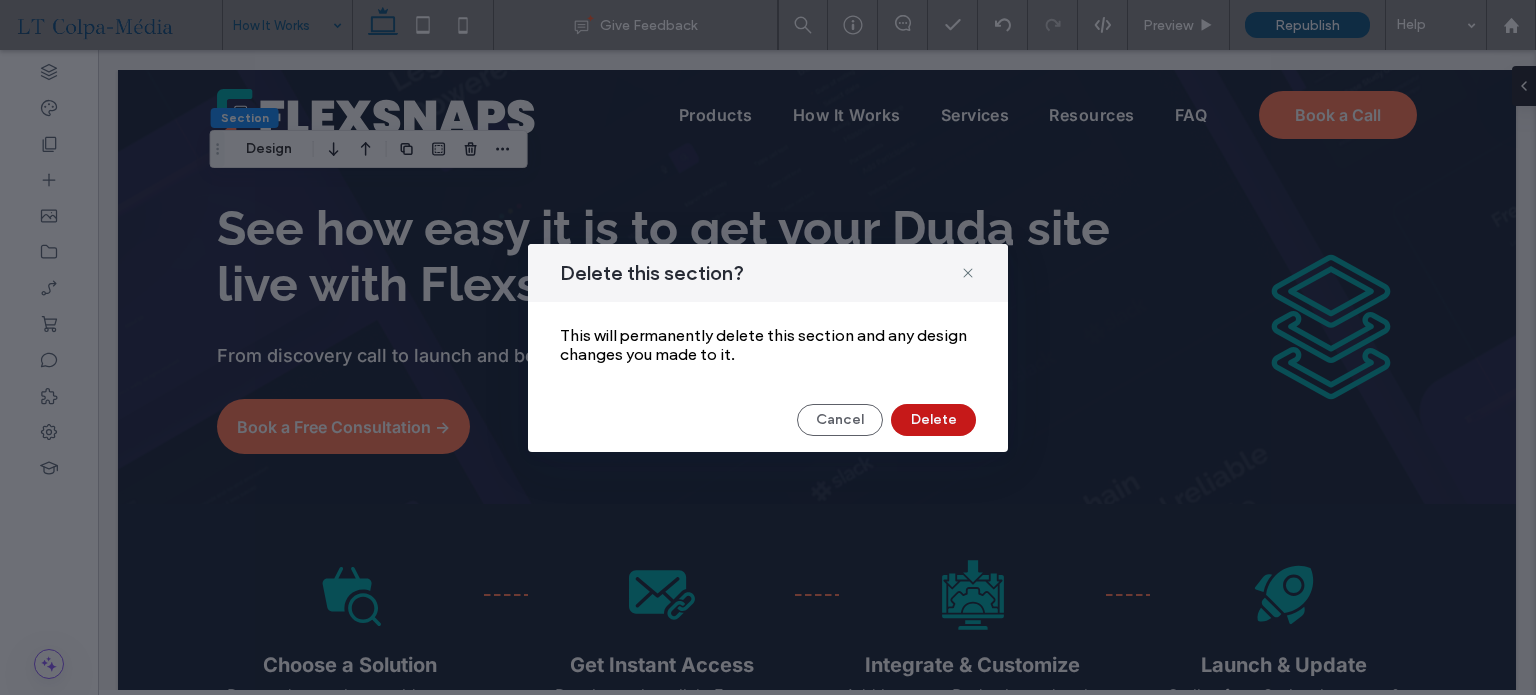 click on "Delete" at bounding box center [933, 420] 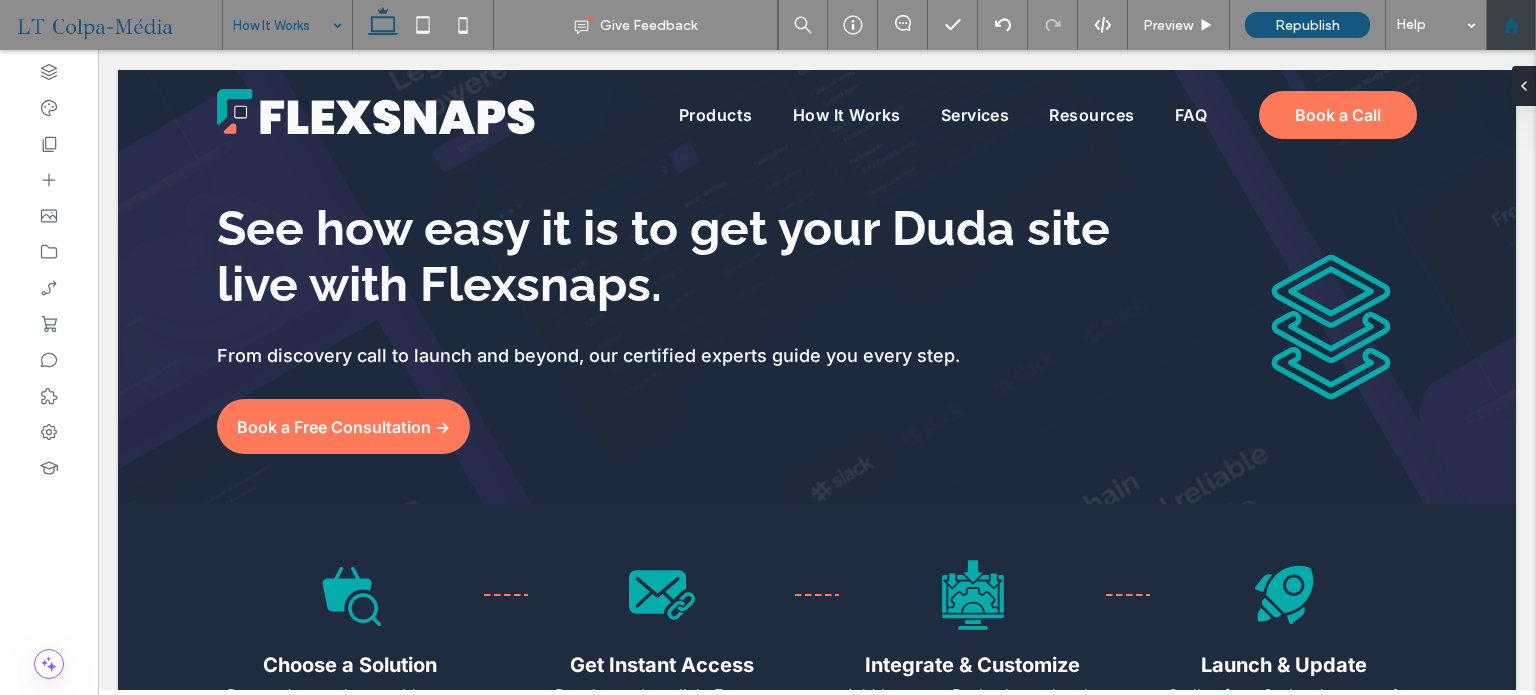 type on "*****" 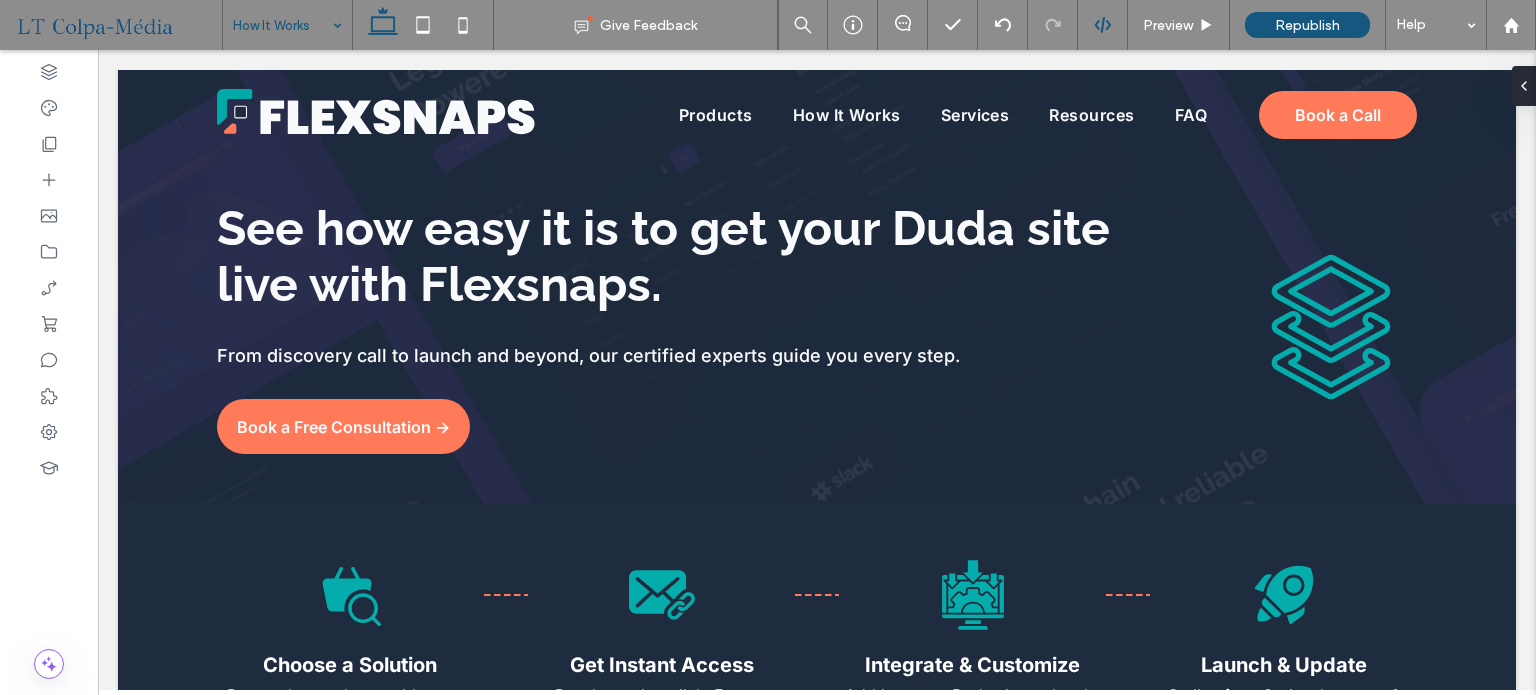 type on "*****" 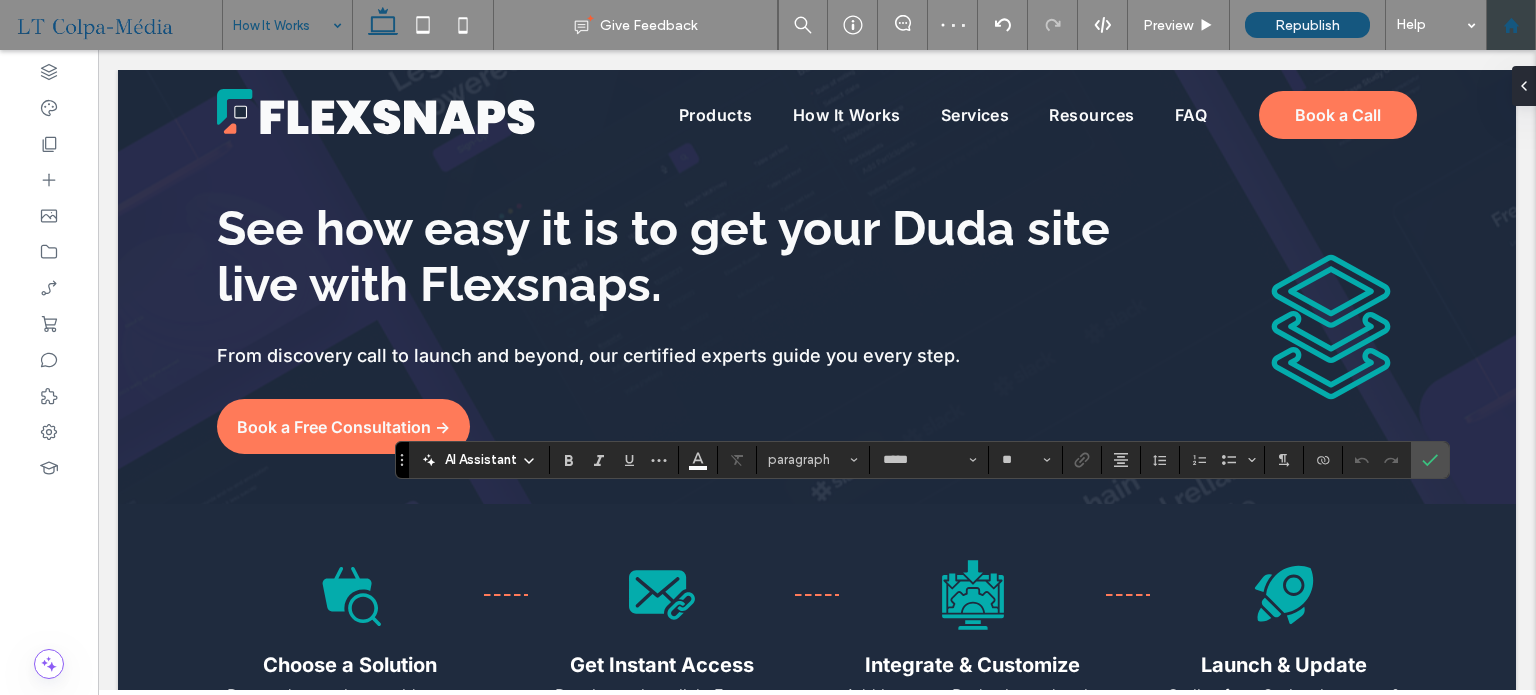type on "*****" 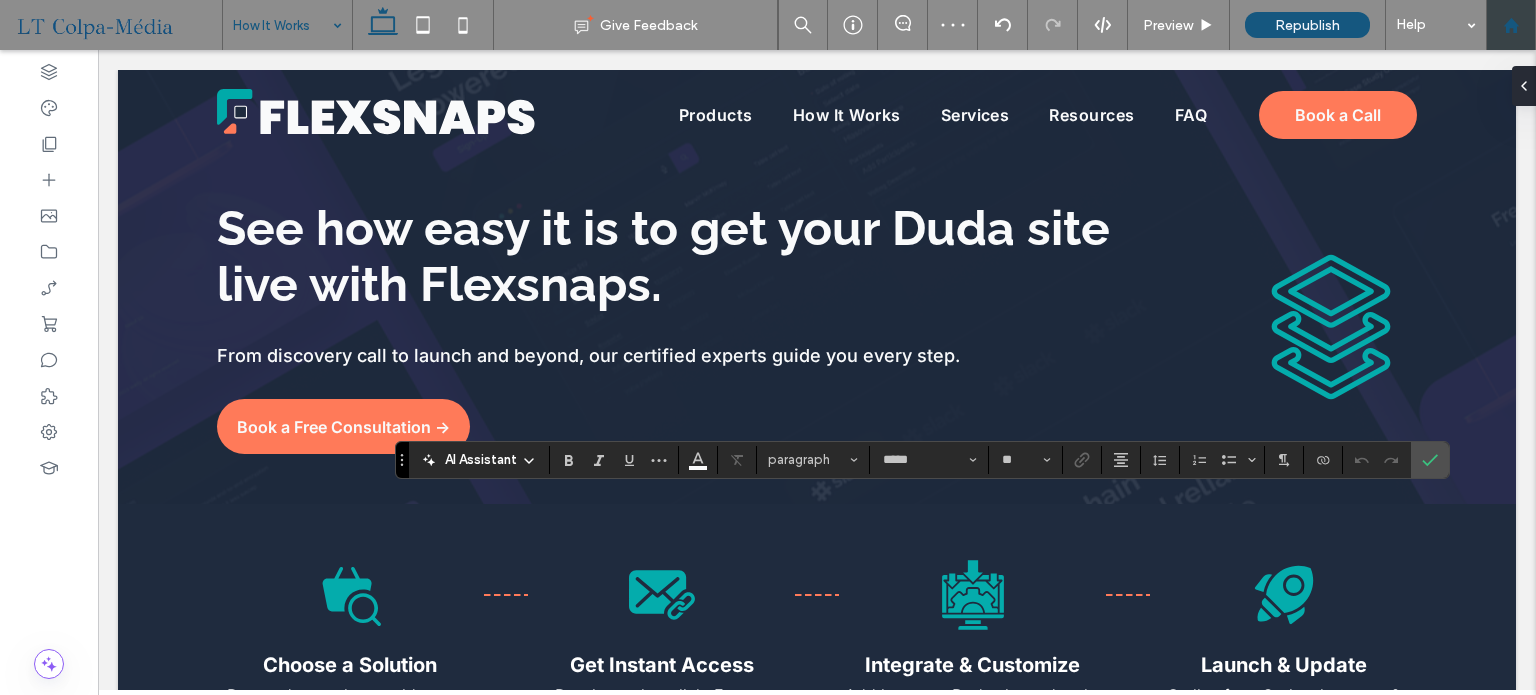 type on "**" 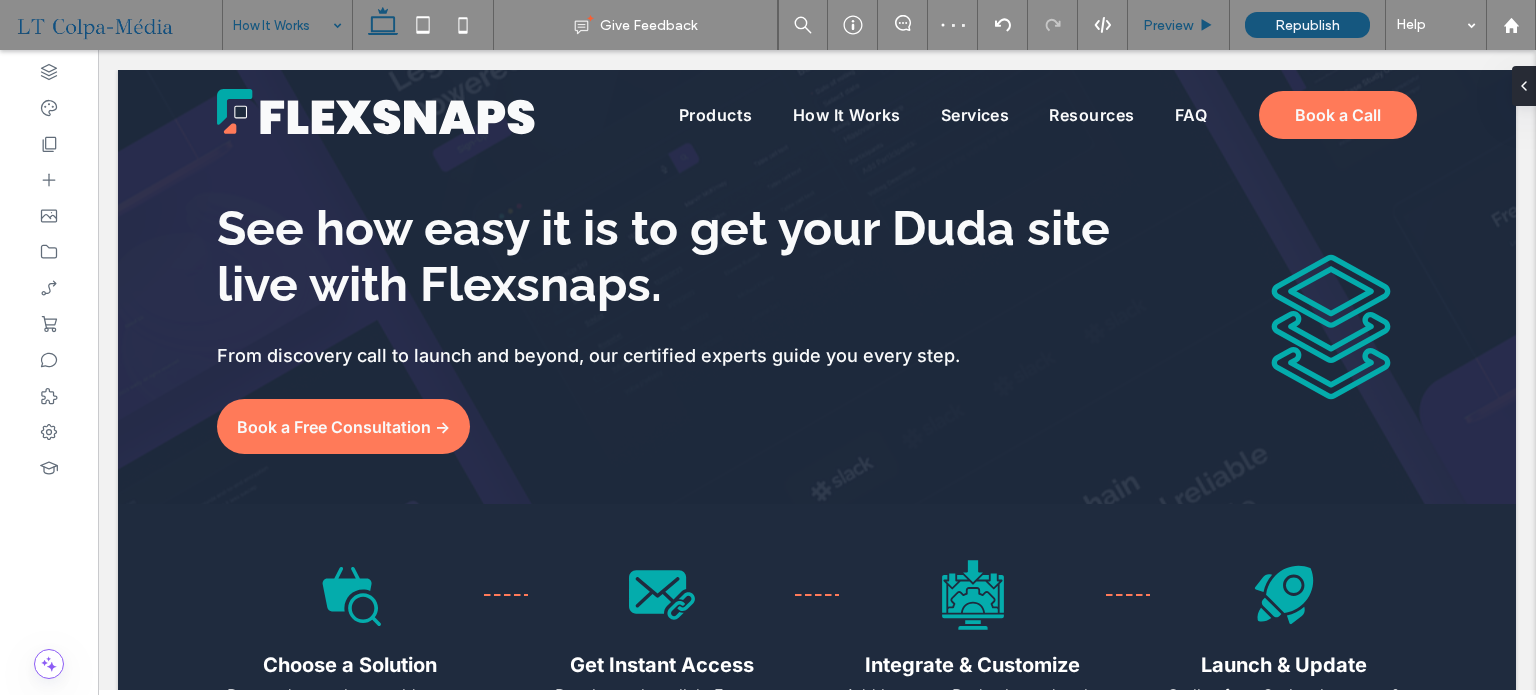 type on "*****" 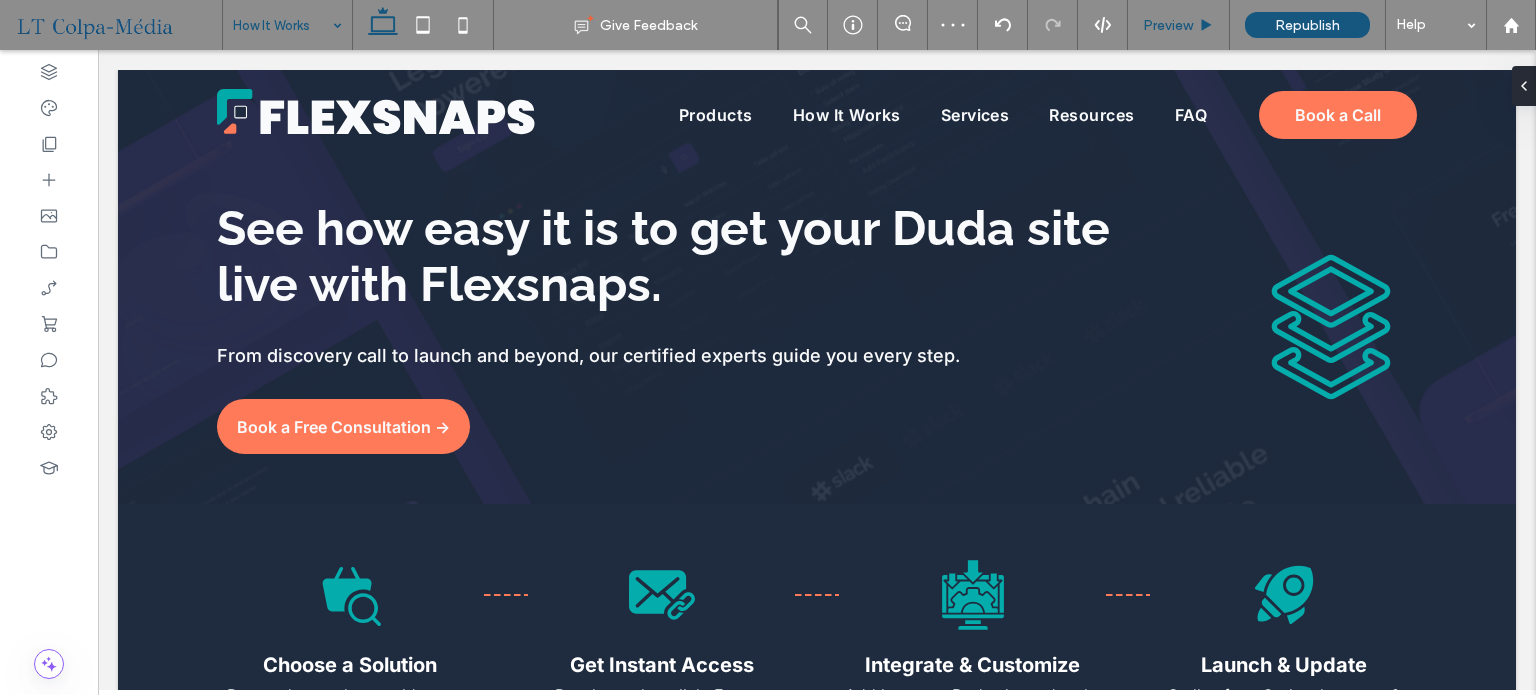 type on "**" 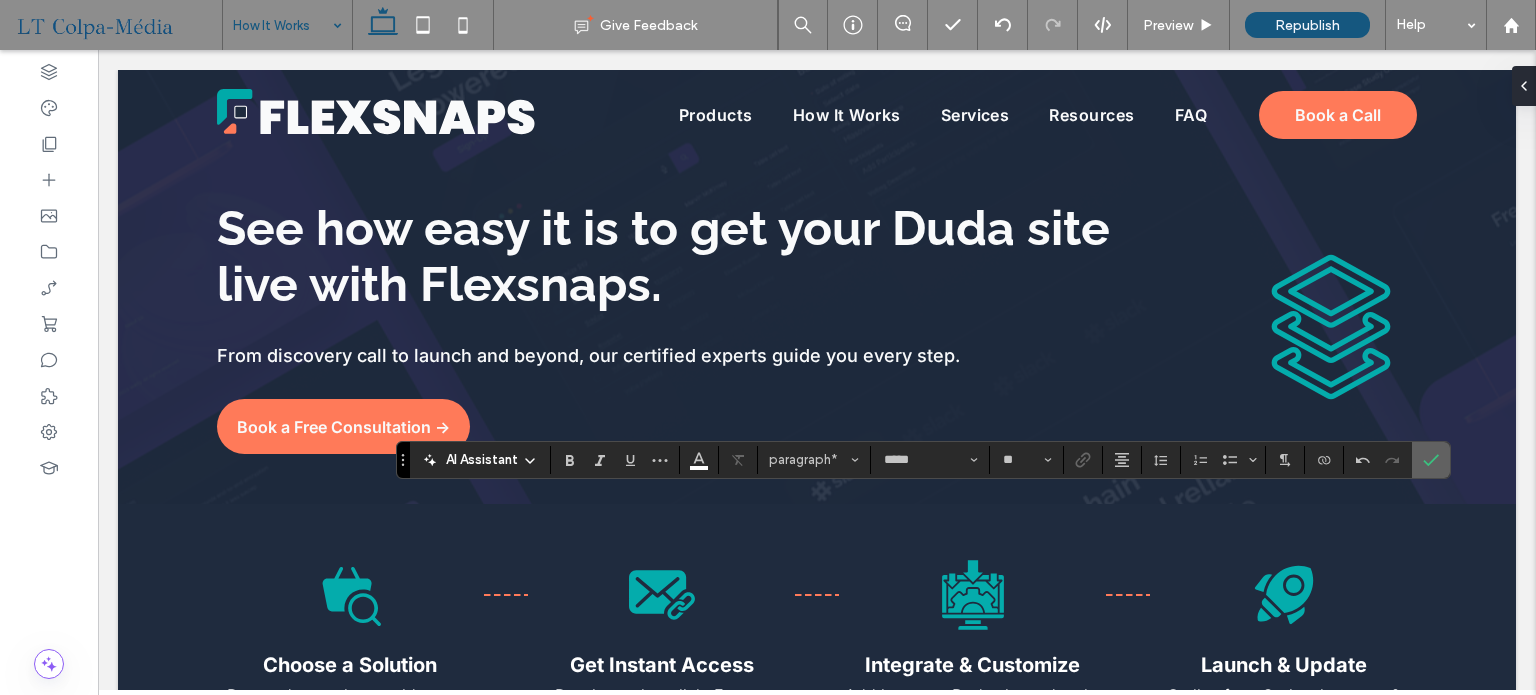 click 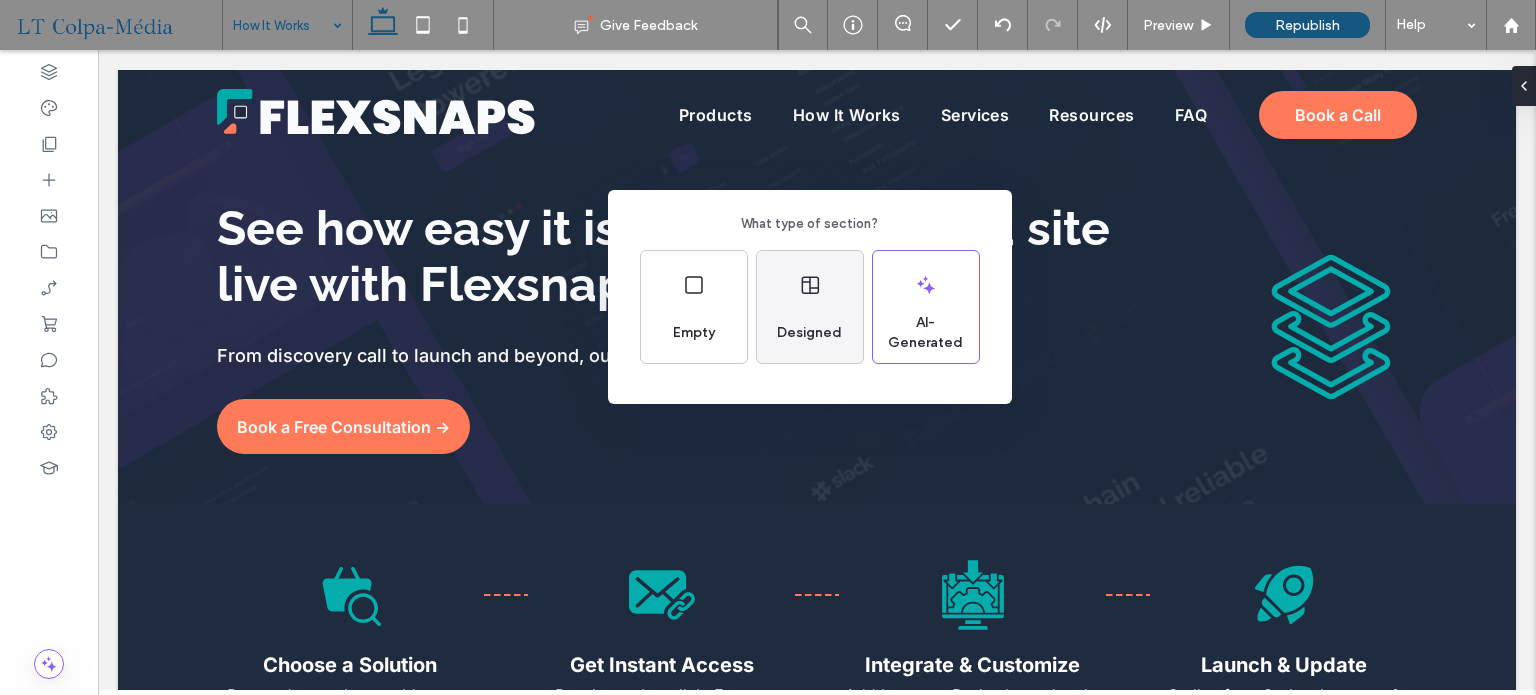 click on "Designed" at bounding box center [810, 307] 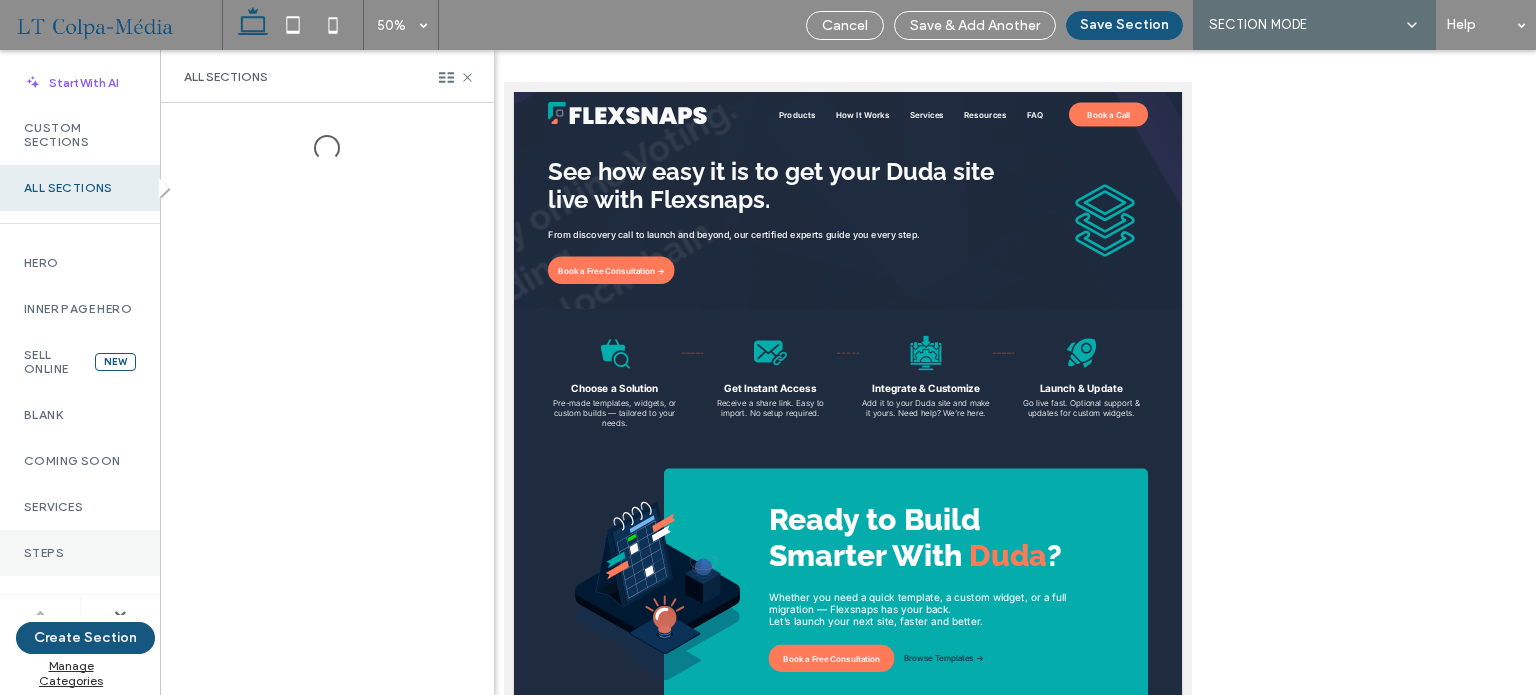 click on "Steps" at bounding box center (80, 553) 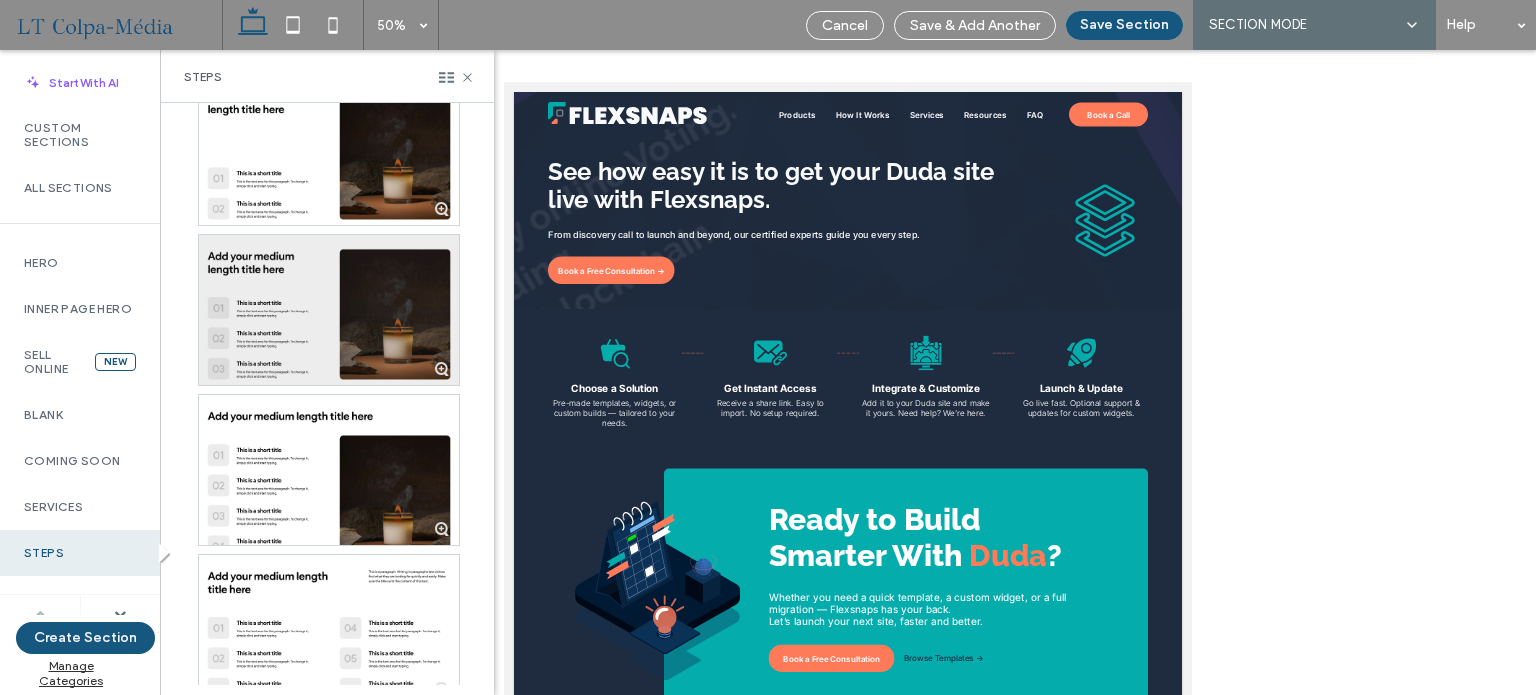 scroll, scrollTop: 400, scrollLeft: 0, axis: vertical 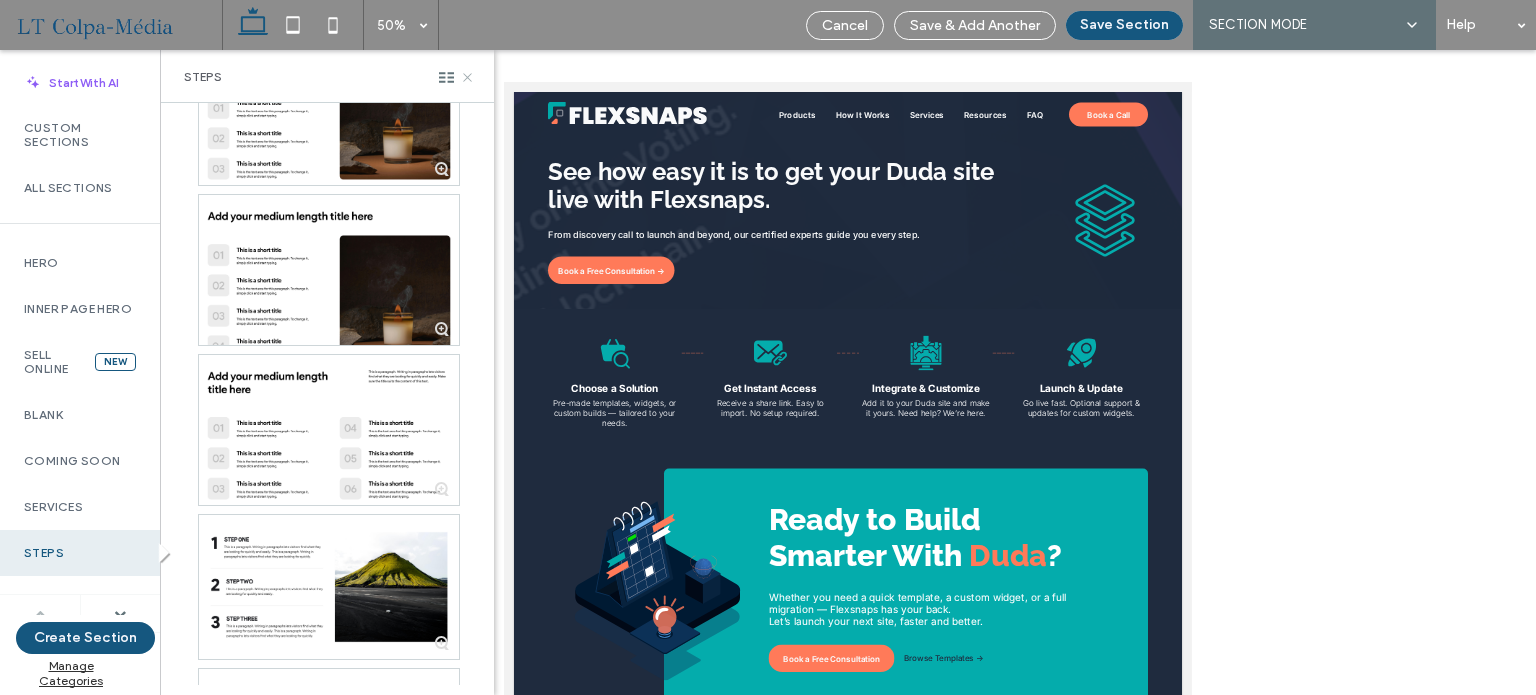 click 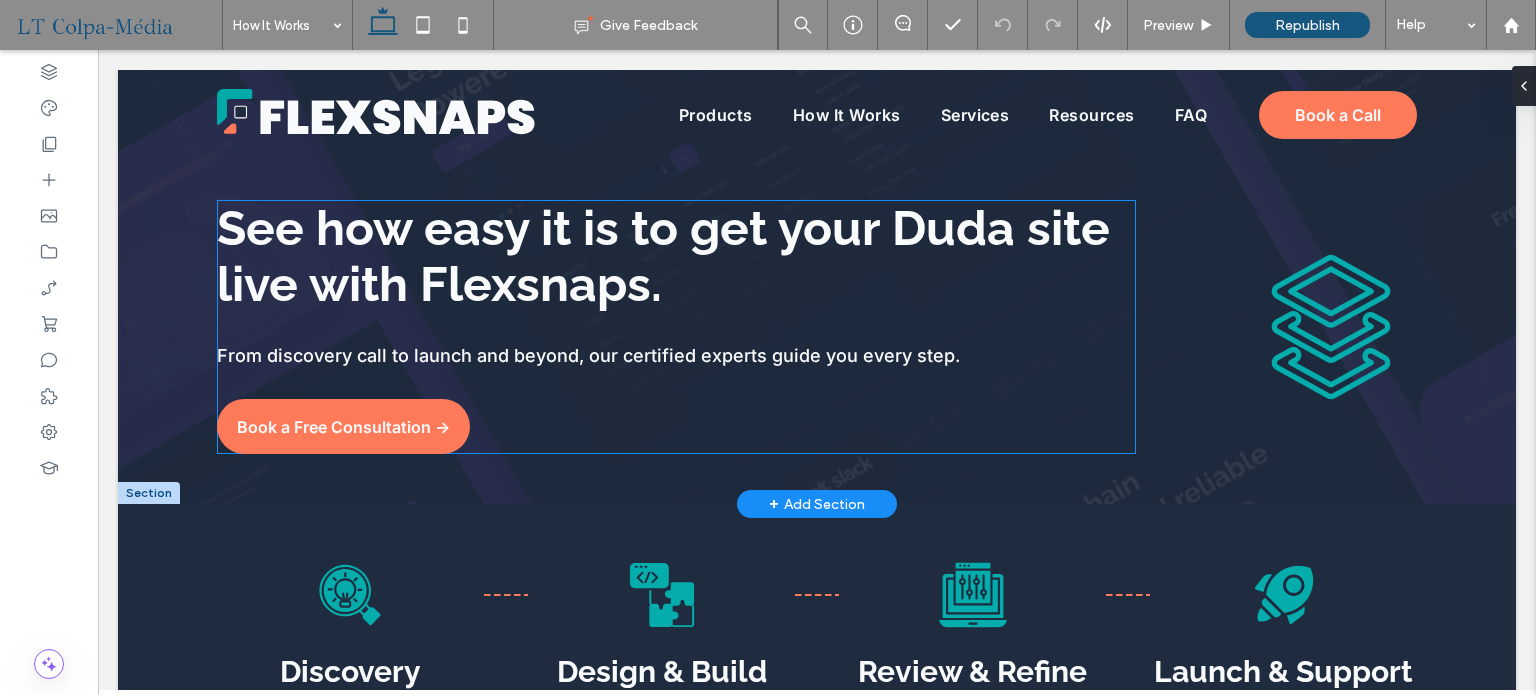 scroll, scrollTop: 0, scrollLeft: 0, axis: both 